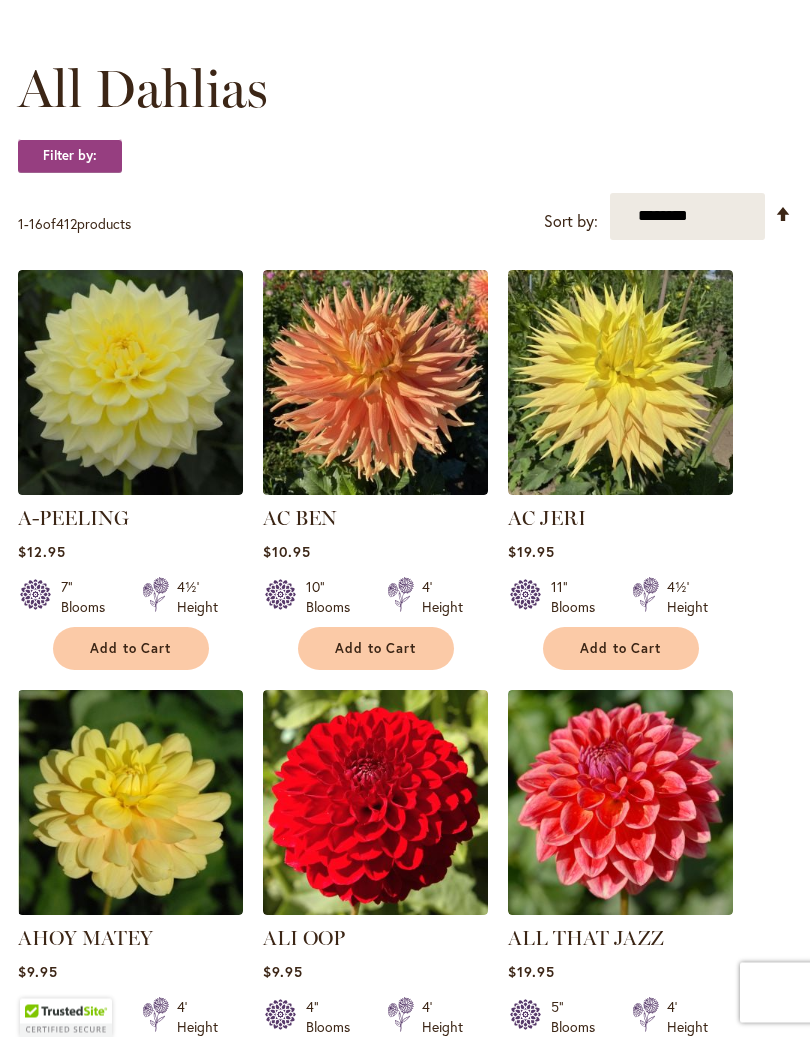 scroll, scrollTop: 508, scrollLeft: 0, axis: vertical 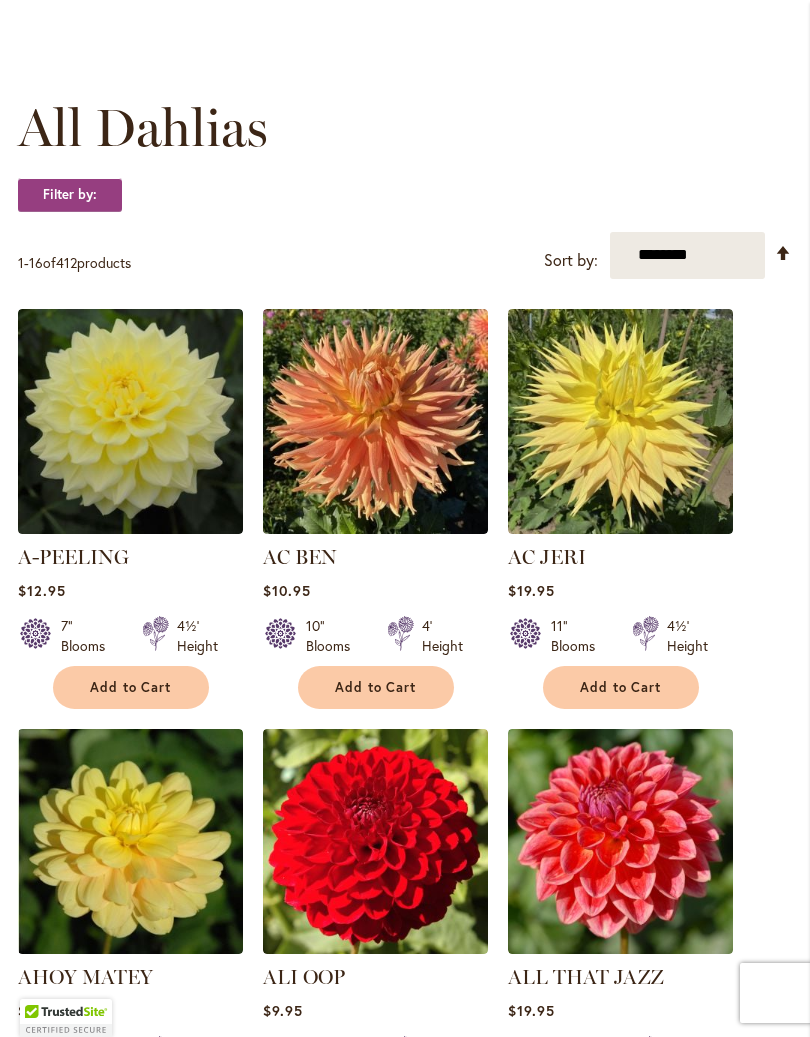 click on "**********" at bounding box center (687, 255) 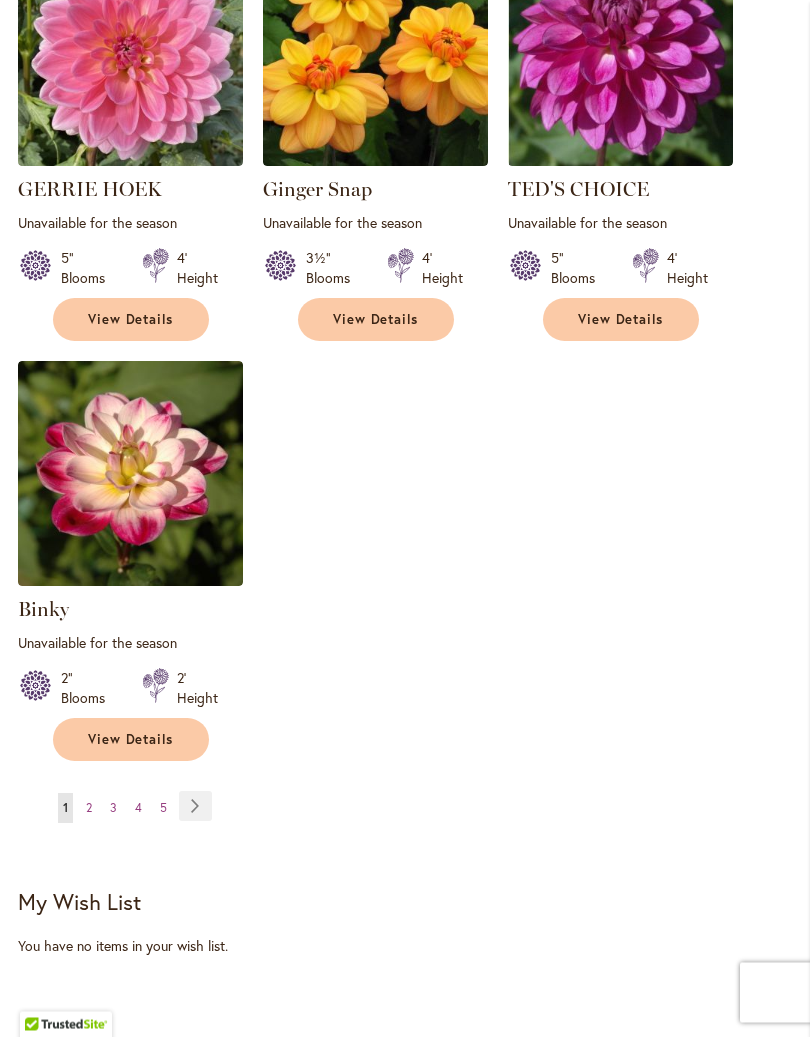 scroll, scrollTop: 2556, scrollLeft: 0, axis: vertical 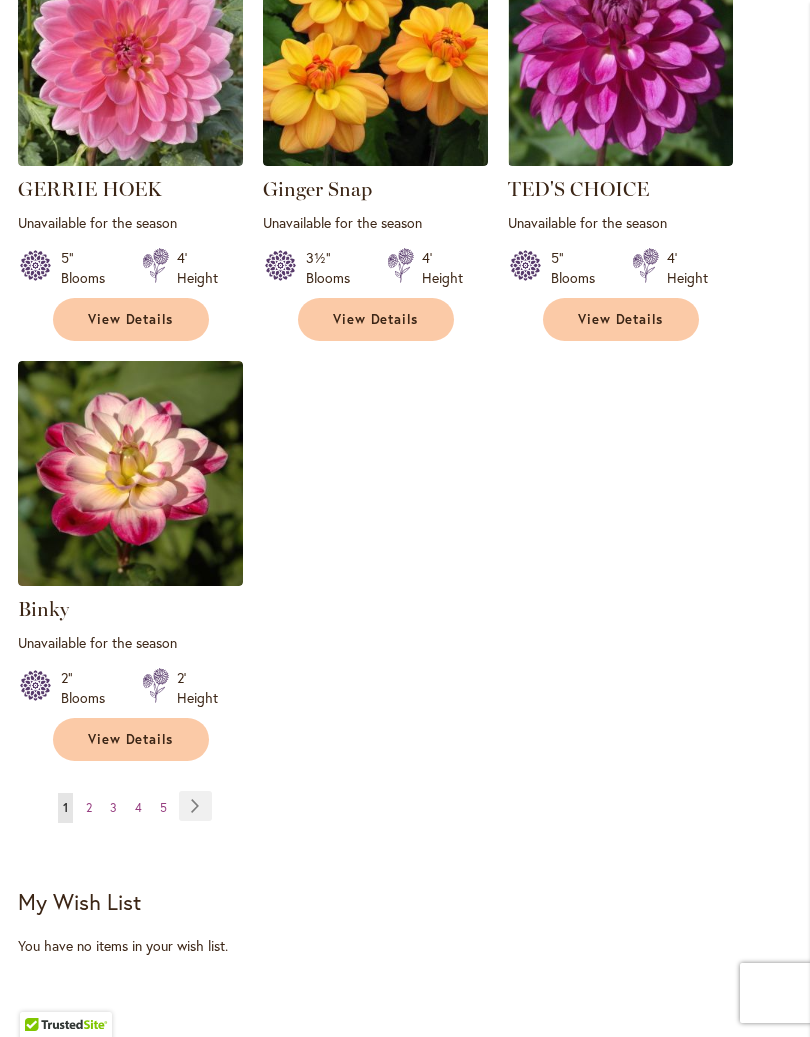 click on "3" at bounding box center (113, 807) 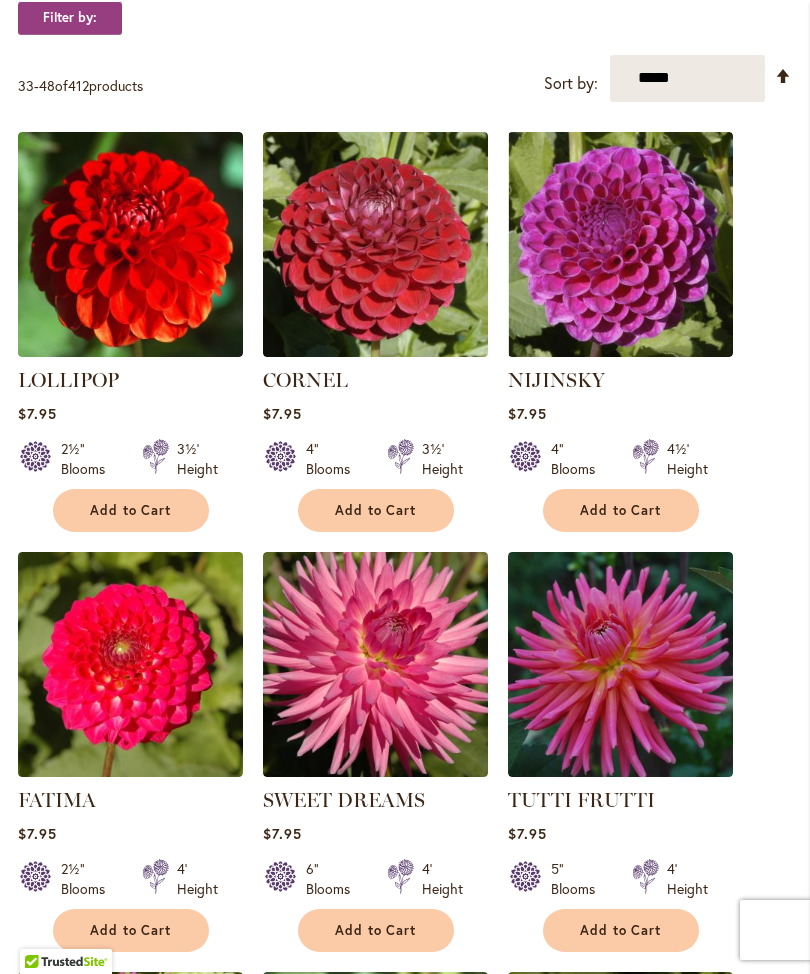 scroll, scrollTop: 685, scrollLeft: 0, axis: vertical 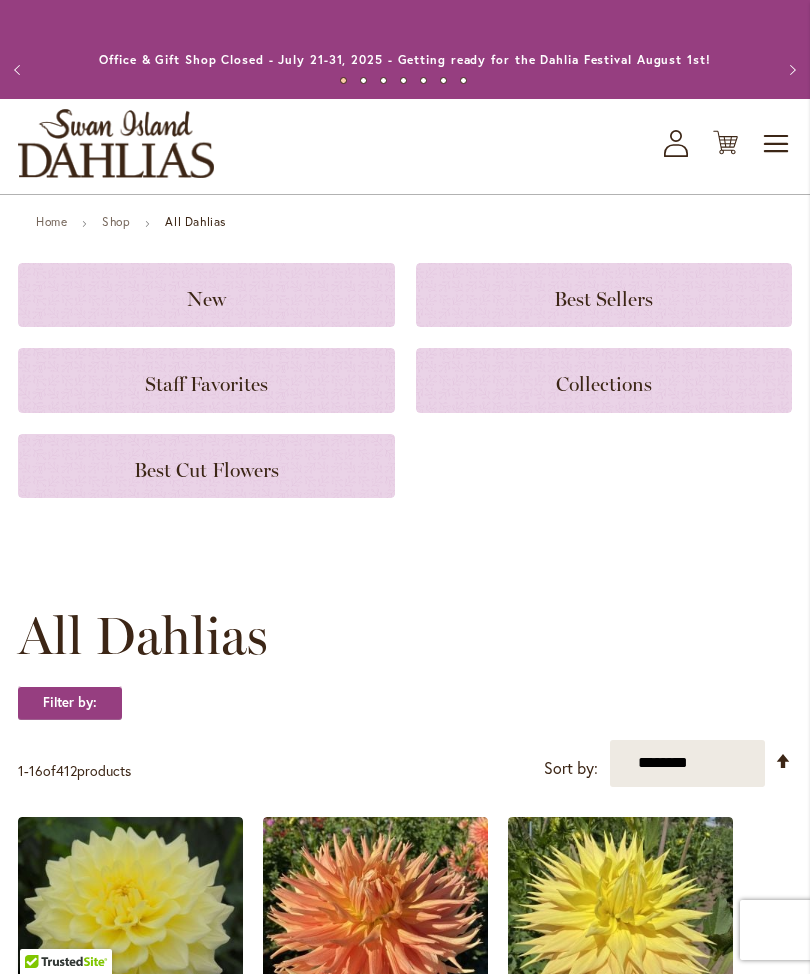 click on "**********" at bounding box center [687, 763] 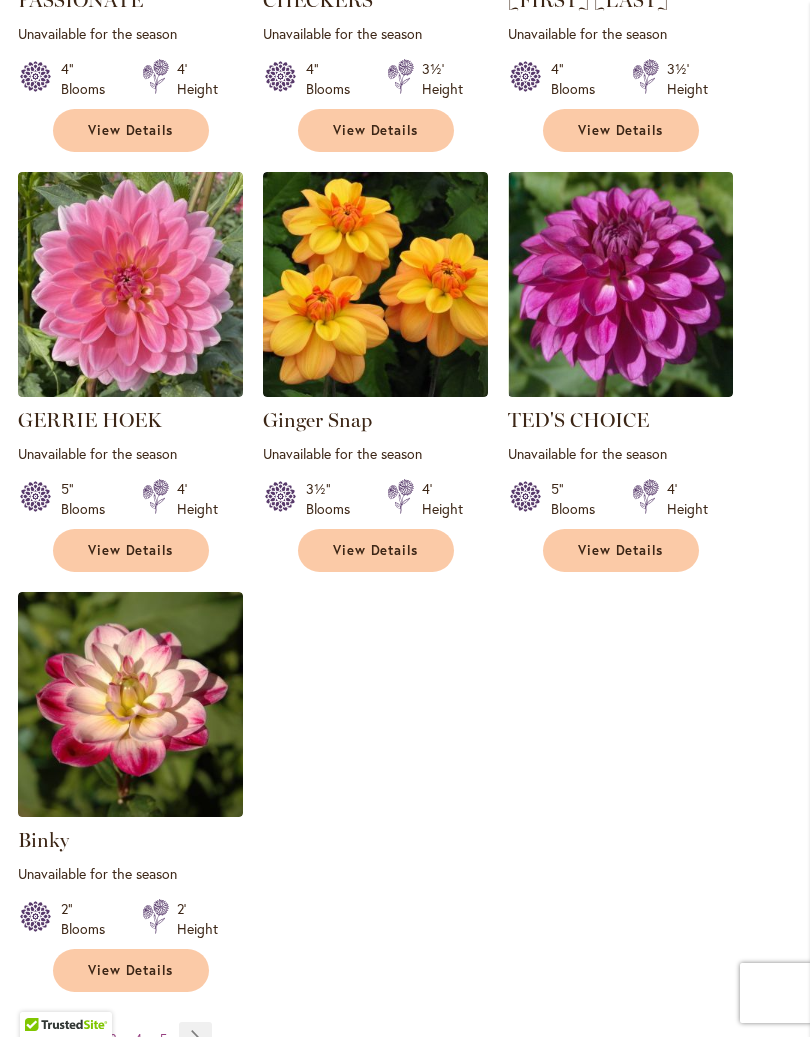 scroll, scrollTop: 2407, scrollLeft: 0, axis: vertical 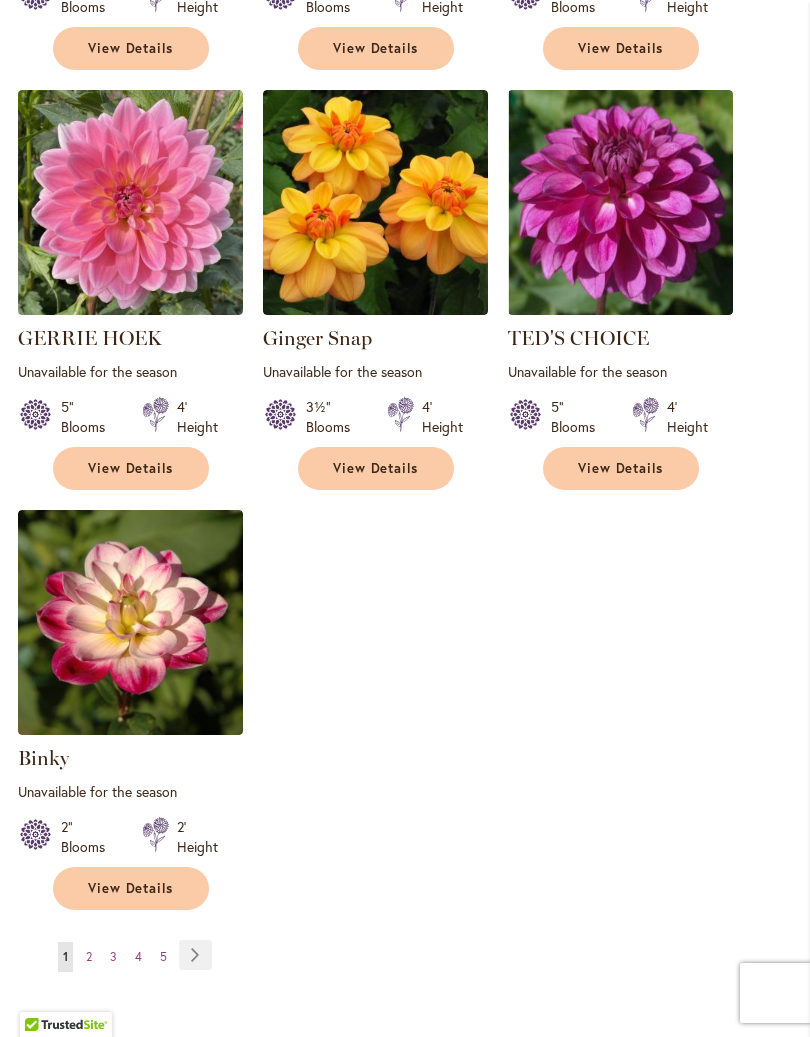 click on "Page
Next" at bounding box center [195, 955] 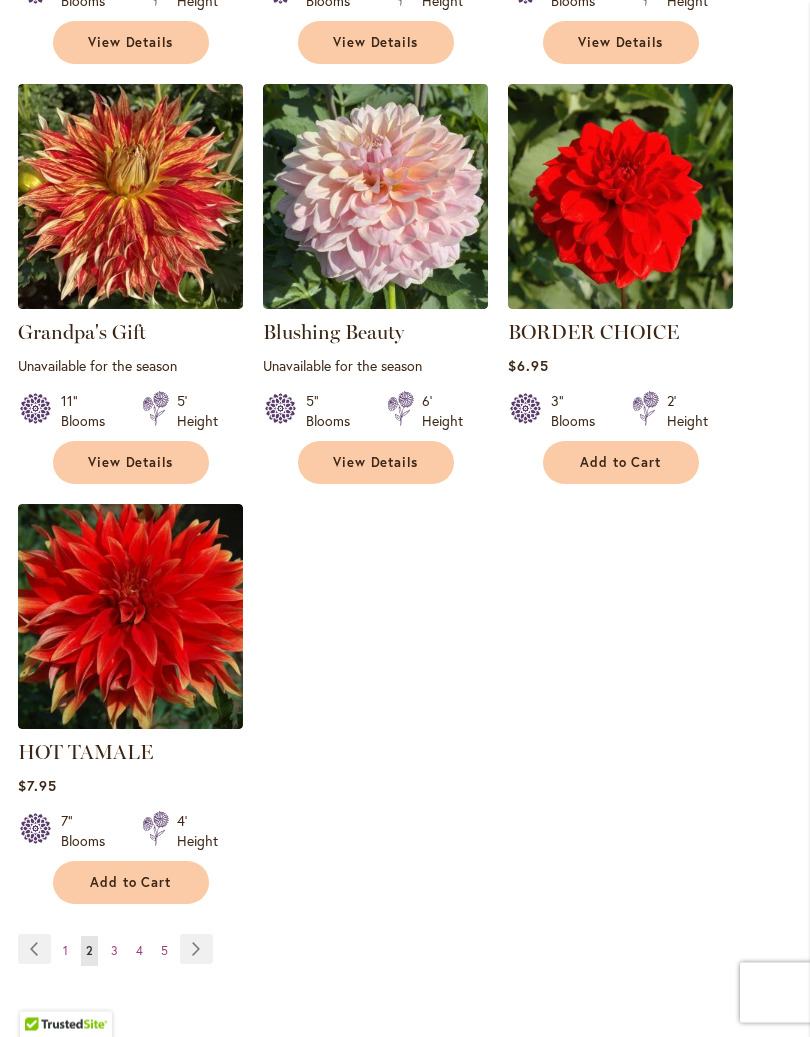 scroll, scrollTop: 2413, scrollLeft: 0, axis: vertical 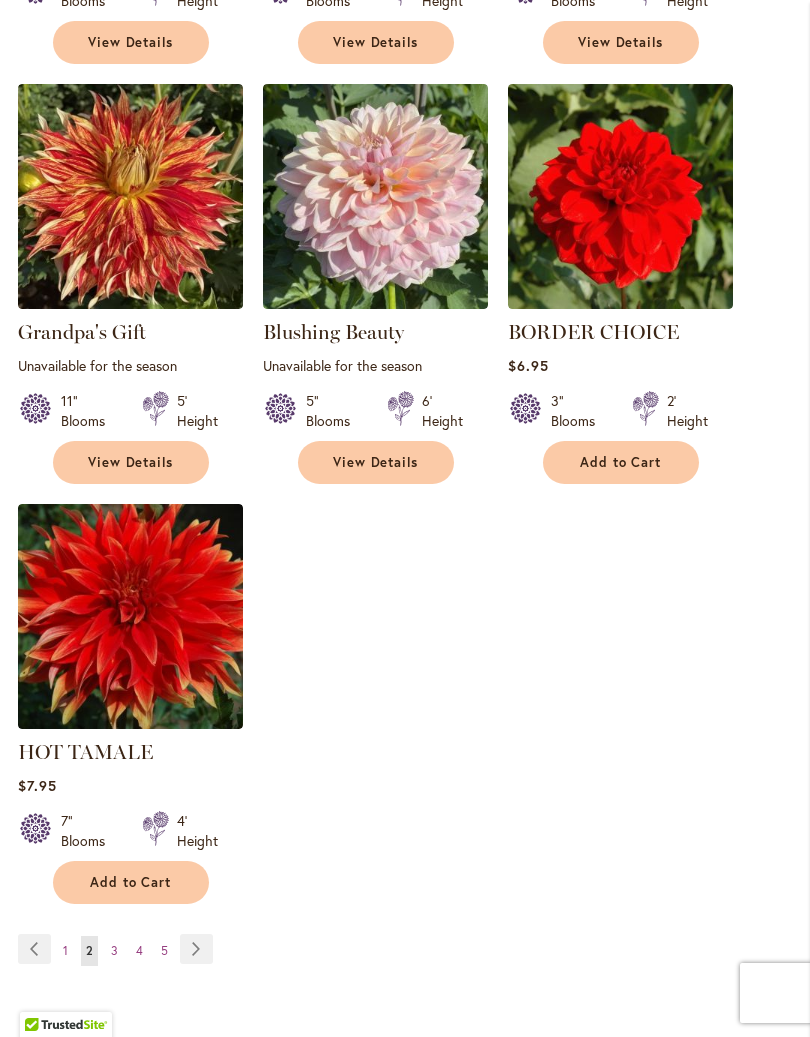 click on "Page
Next" at bounding box center [196, 949] 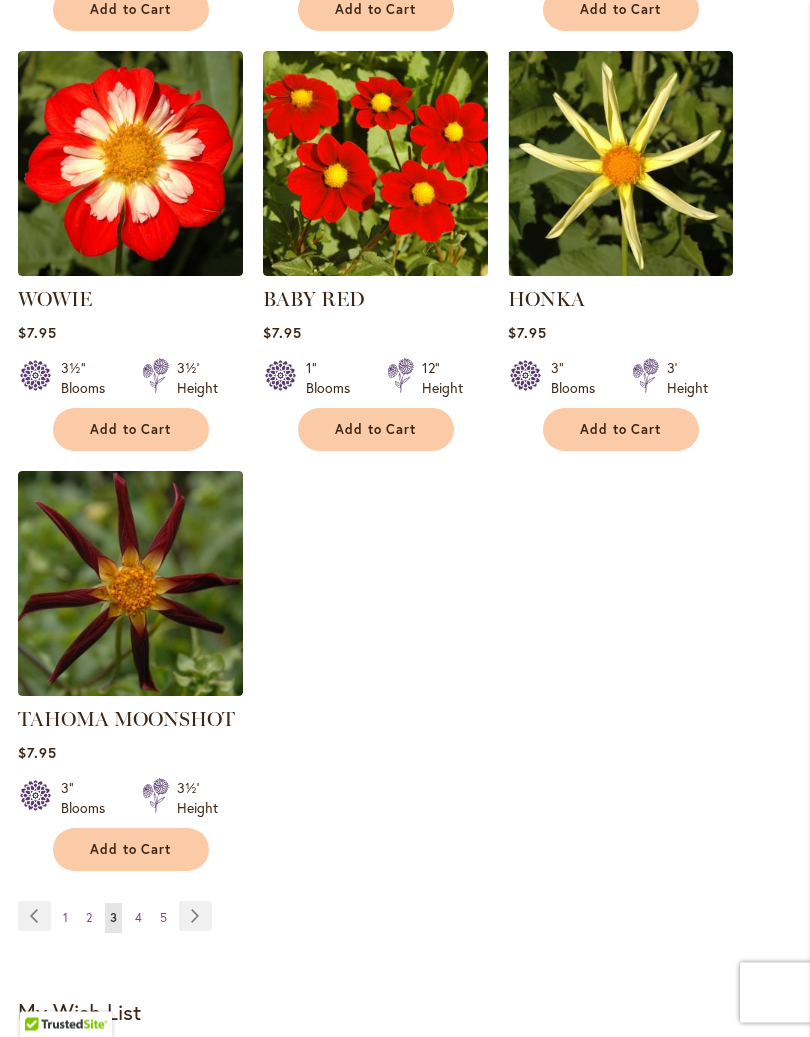 scroll, scrollTop: 2446, scrollLeft: 0, axis: vertical 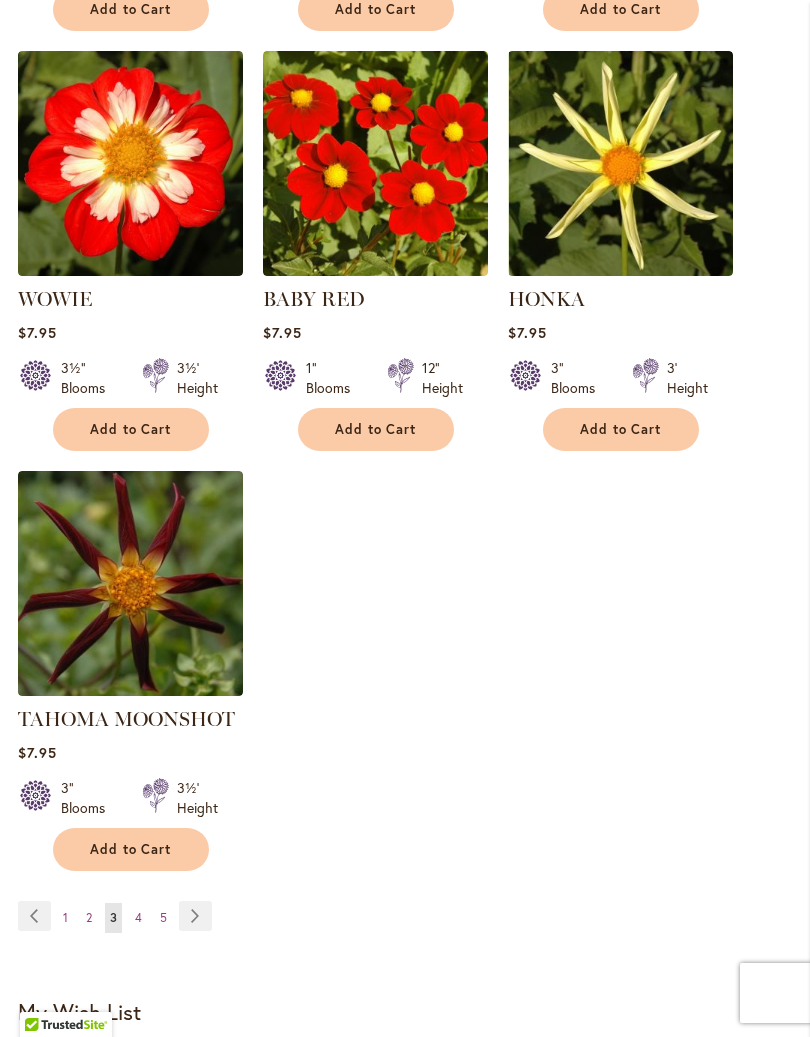click on "Page
Next" at bounding box center (195, 916) 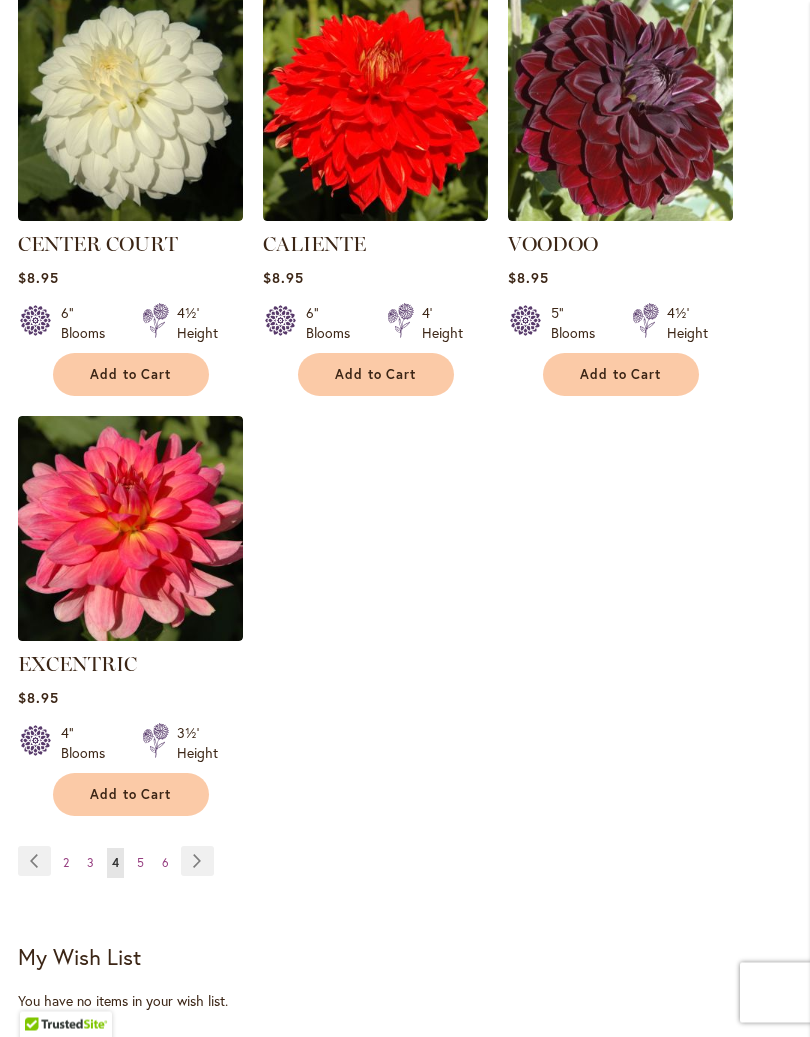 scroll, scrollTop: 2529, scrollLeft: 0, axis: vertical 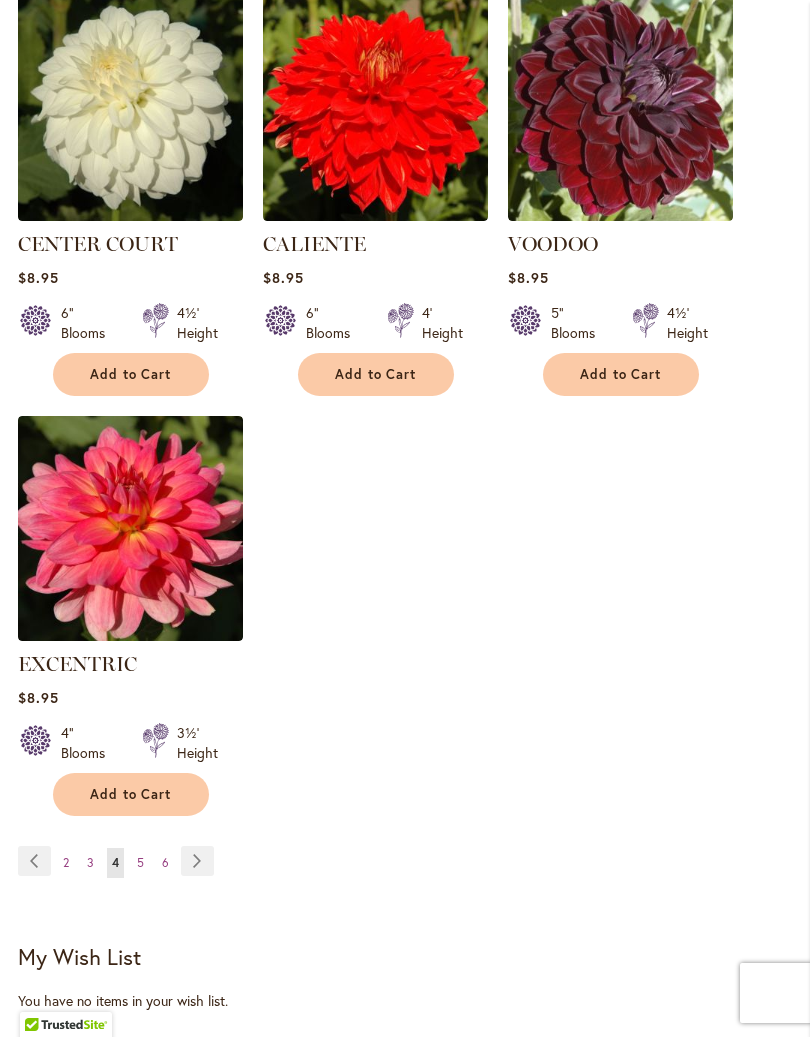 click on "Page
Next" at bounding box center [197, 861] 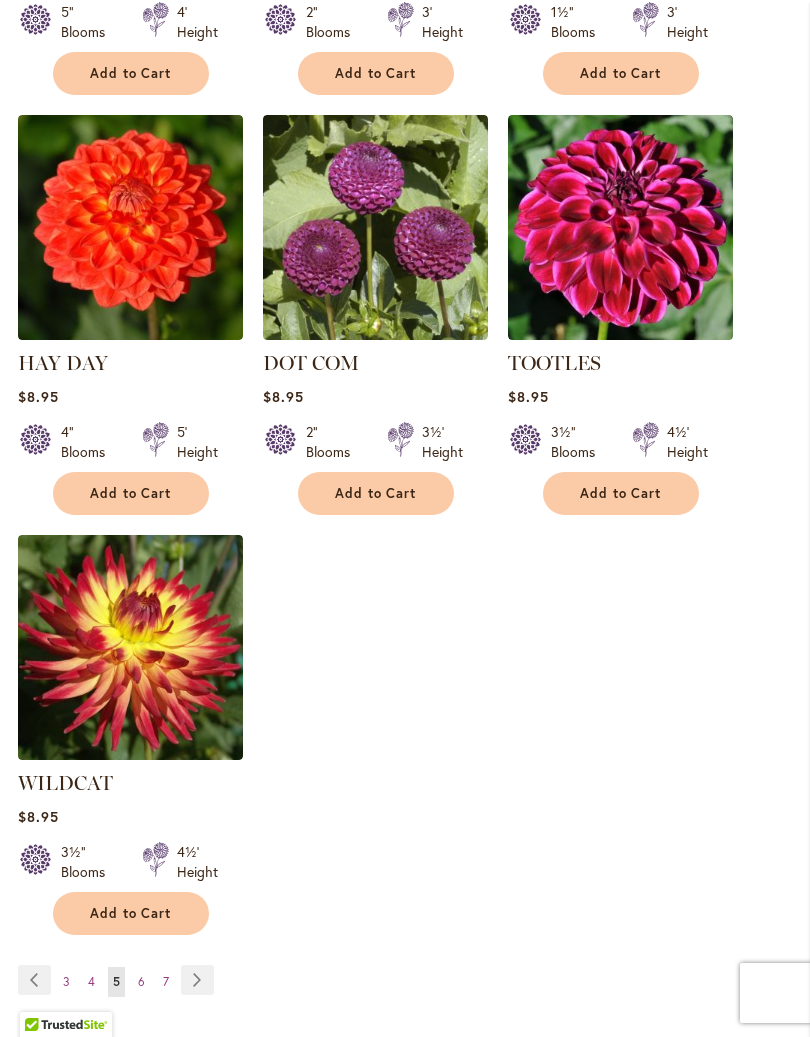 scroll, scrollTop: 2409, scrollLeft: 0, axis: vertical 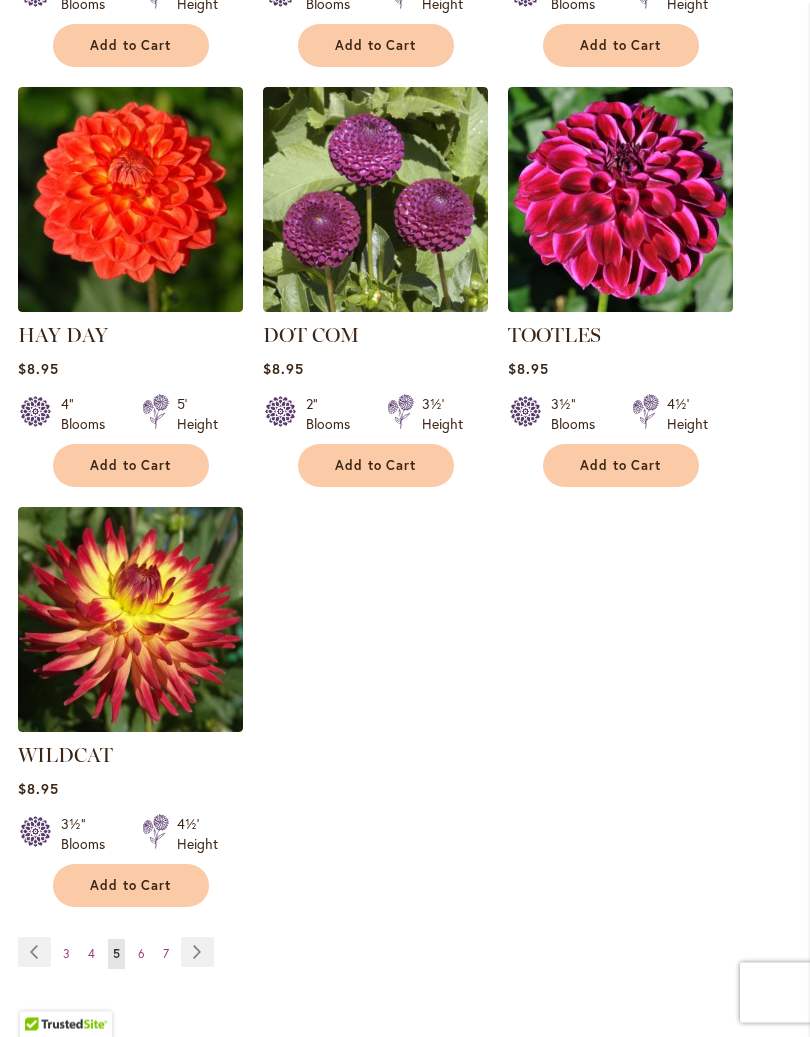 click on "Page
Next" at bounding box center (197, 953) 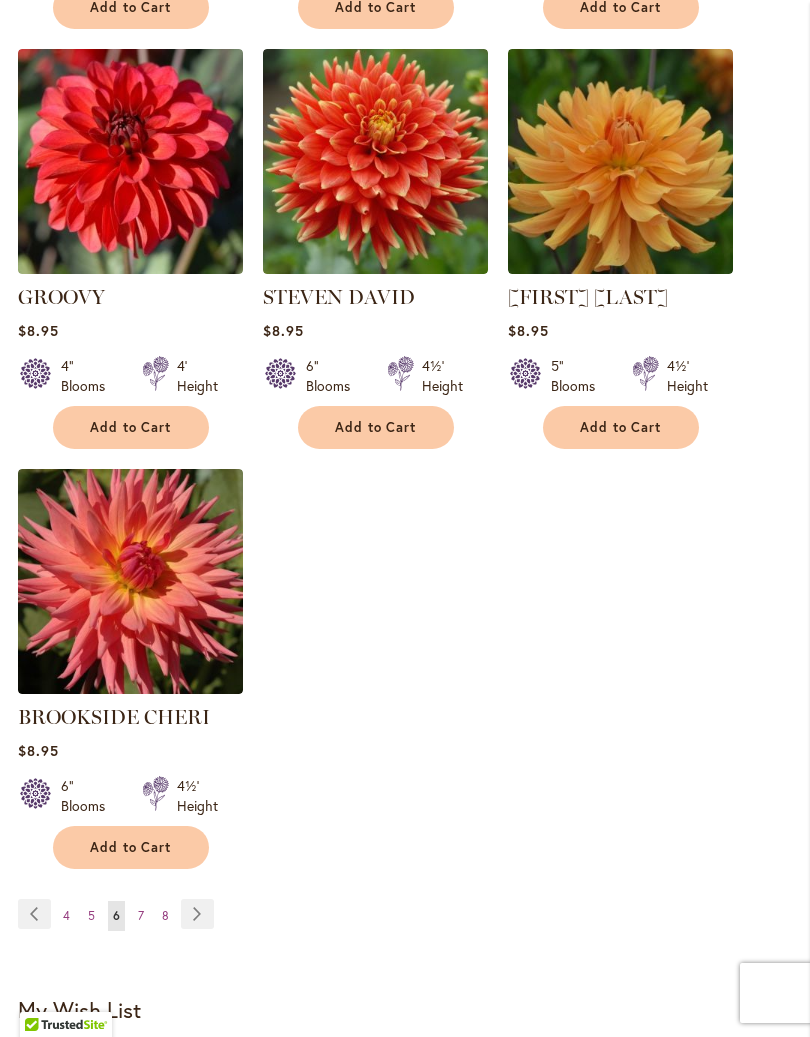 scroll, scrollTop: 2485, scrollLeft: 0, axis: vertical 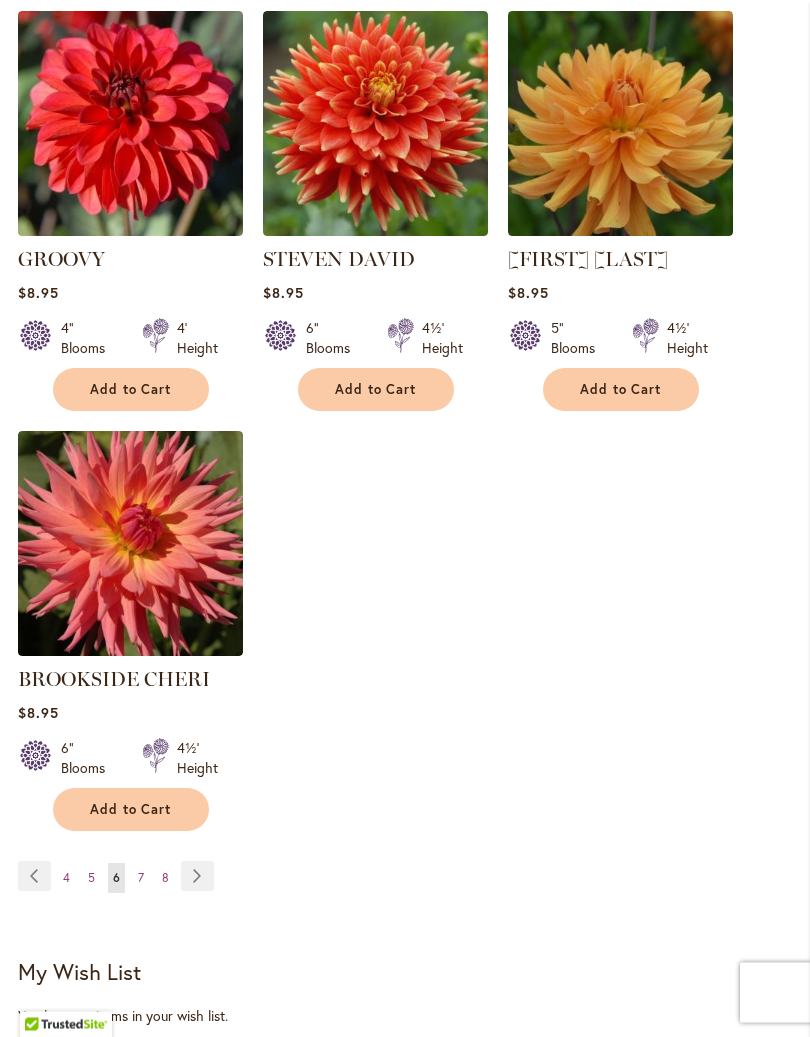 click on "Page
Next" at bounding box center (197, 877) 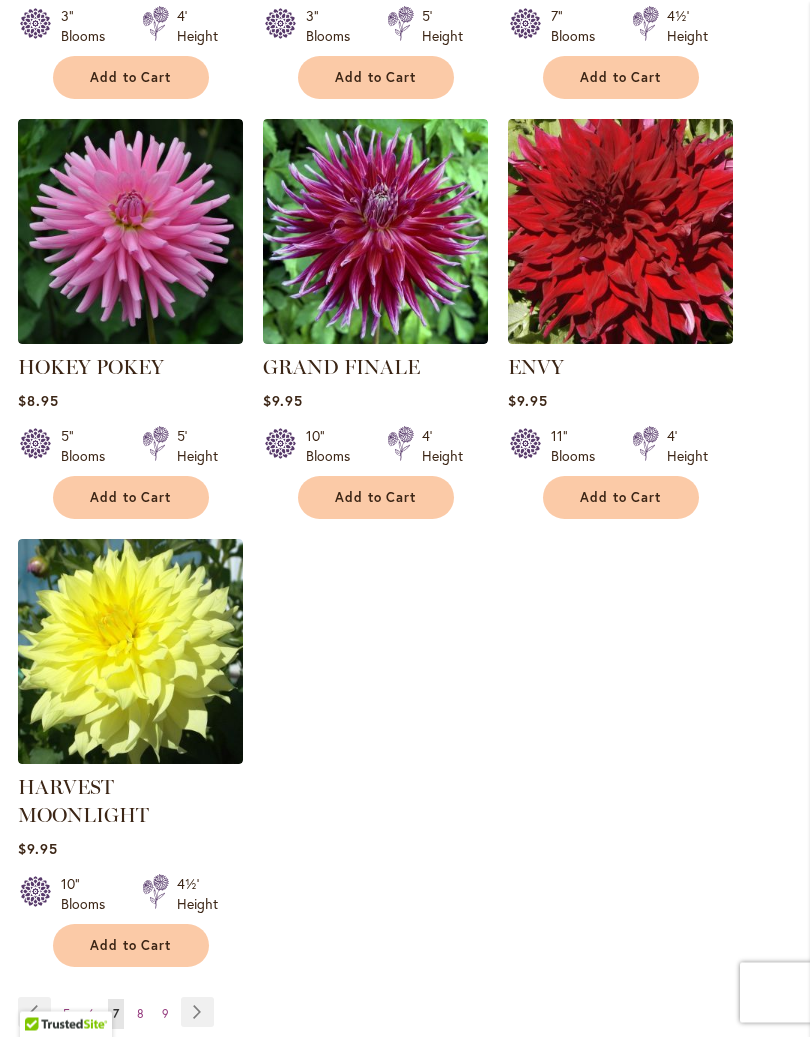 scroll, scrollTop: 2378, scrollLeft: 0, axis: vertical 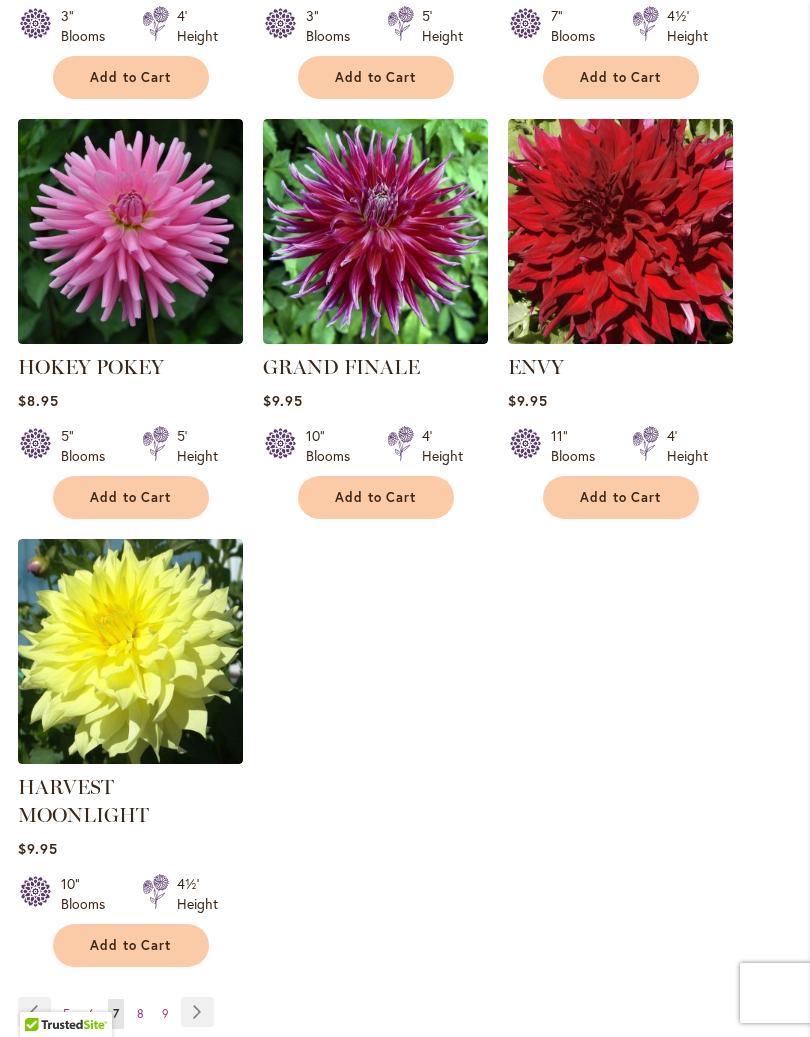 click on "Page
Next" at bounding box center (197, 1012) 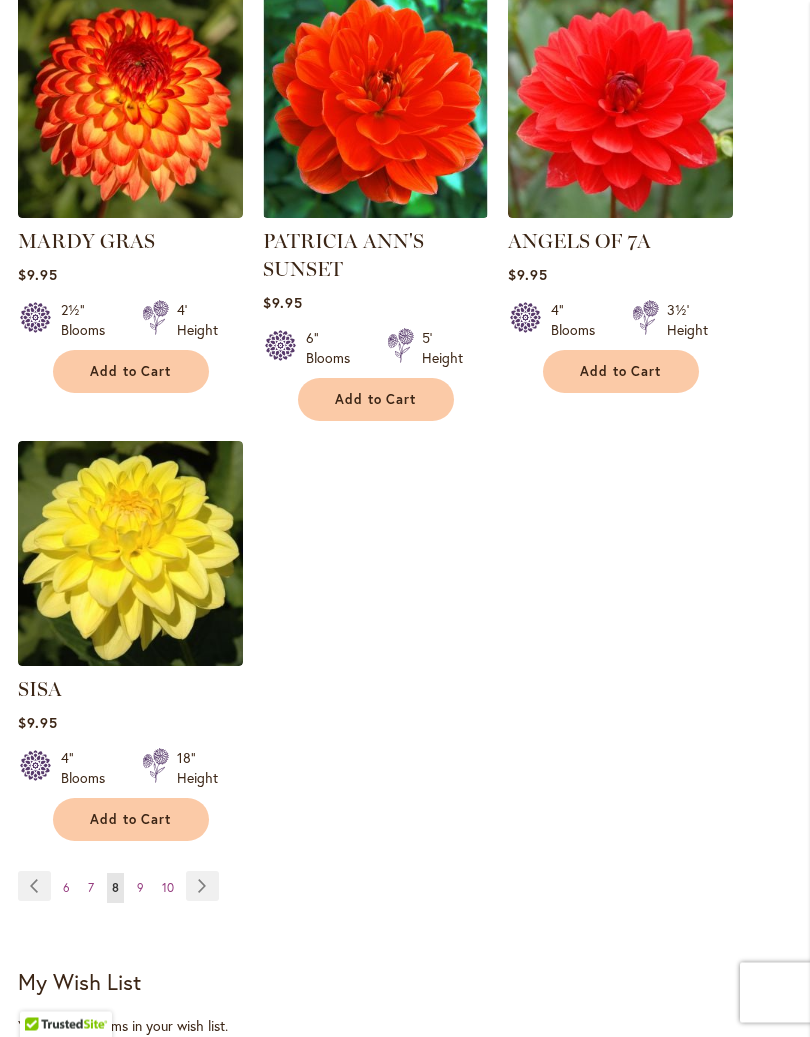 scroll, scrollTop: 2529, scrollLeft: 0, axis: vertical 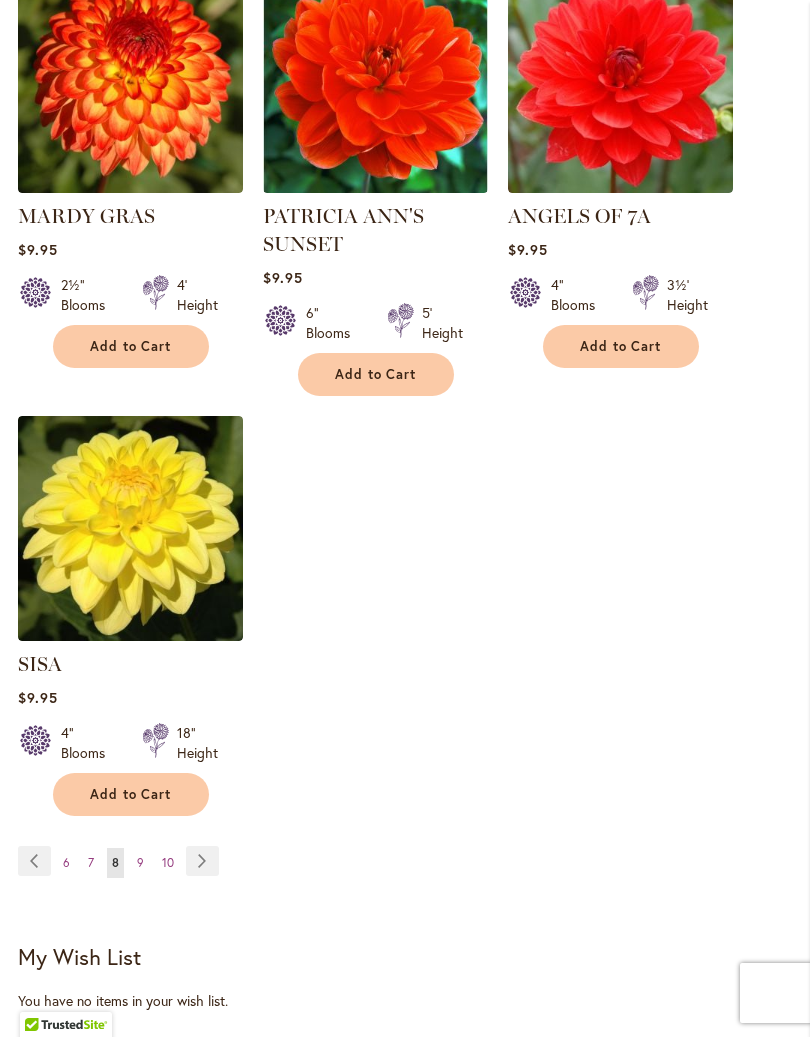click on "Page
Next" at bounding box center (202, 861) 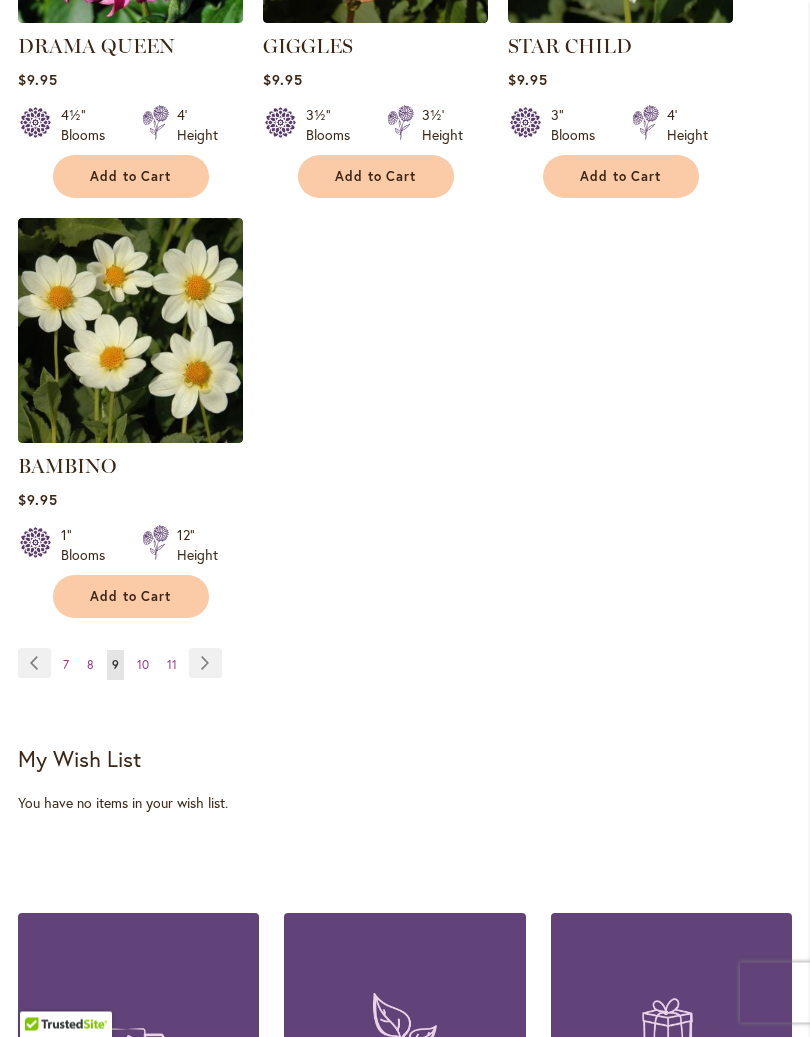 scroll, scrollTop: 2773, scrollLeft: 0, axis: vertical 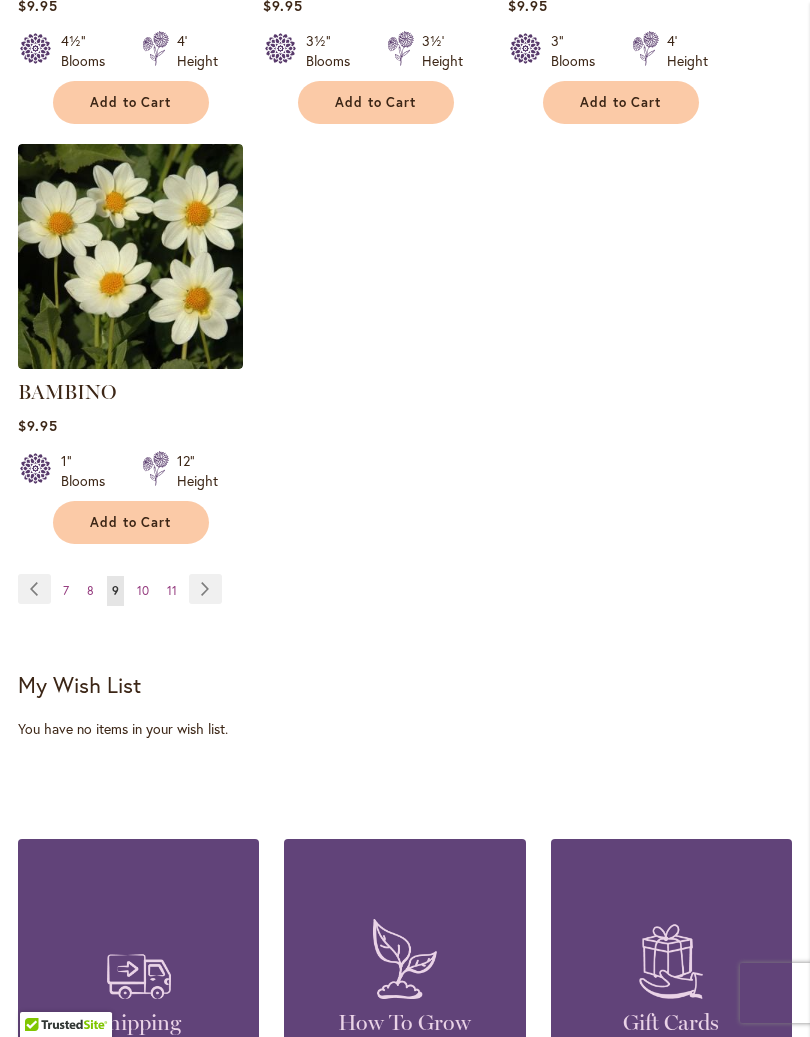 click on "Page
10" at bounding box center (143, 591) 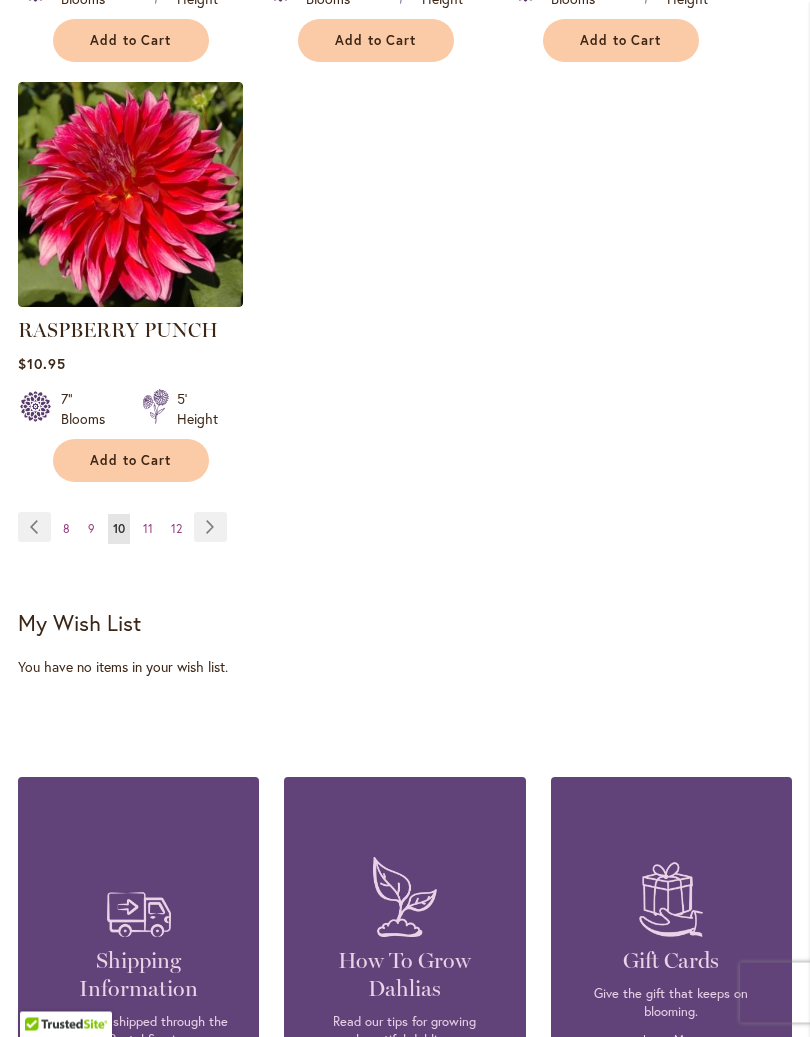 scroll, scrollTop: 2835, scrollLeft: 0, axis: vertical 